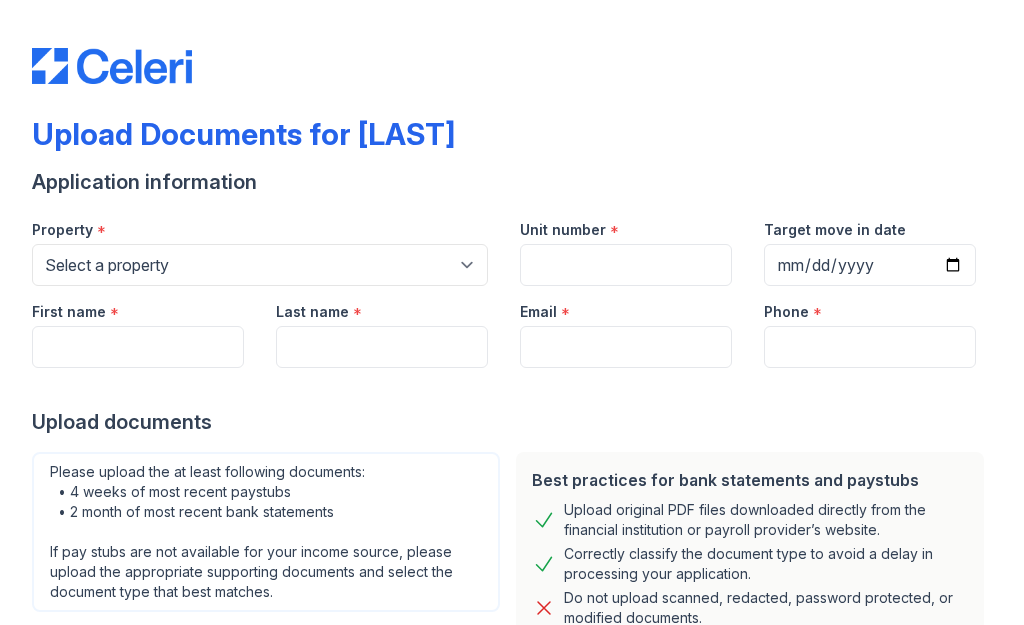 scroll, scrollTop: 0, scrollLeft: 0, axis: both 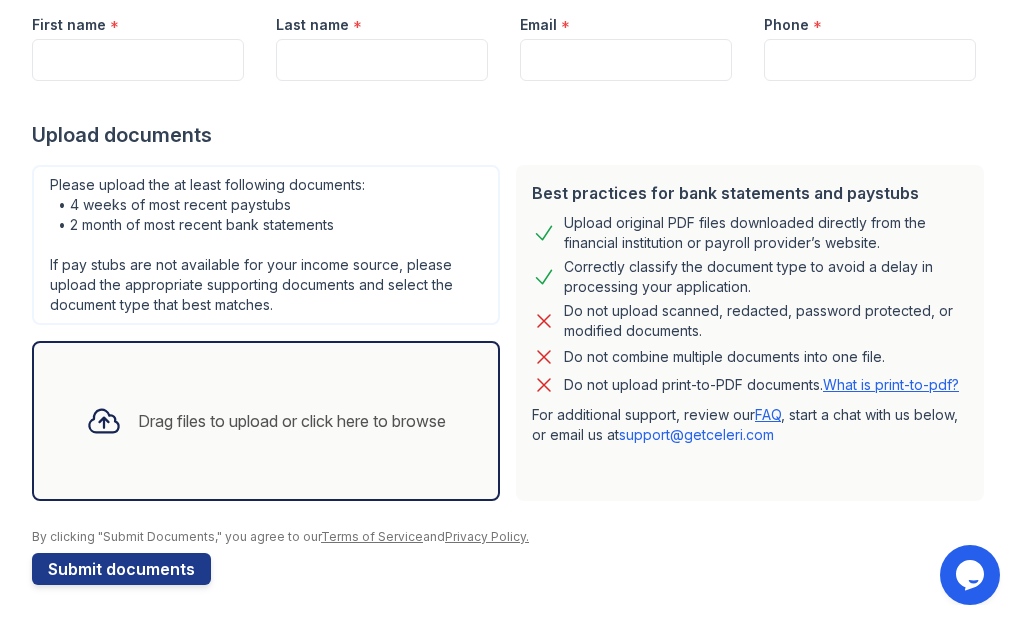 click 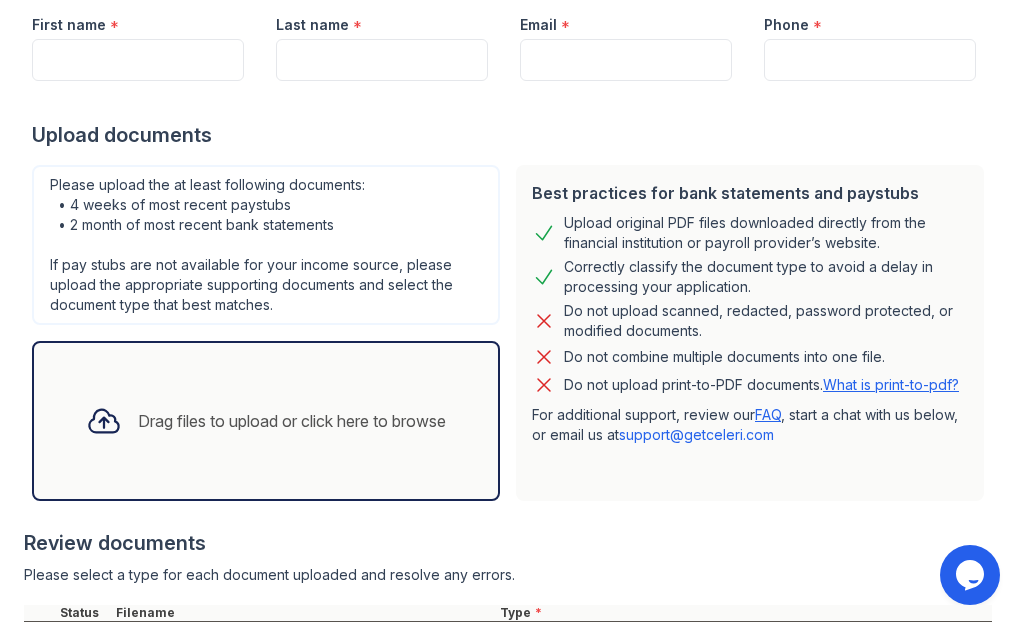 click on "Drag files to upload or click here to browse" at bounding box center (292, 421) 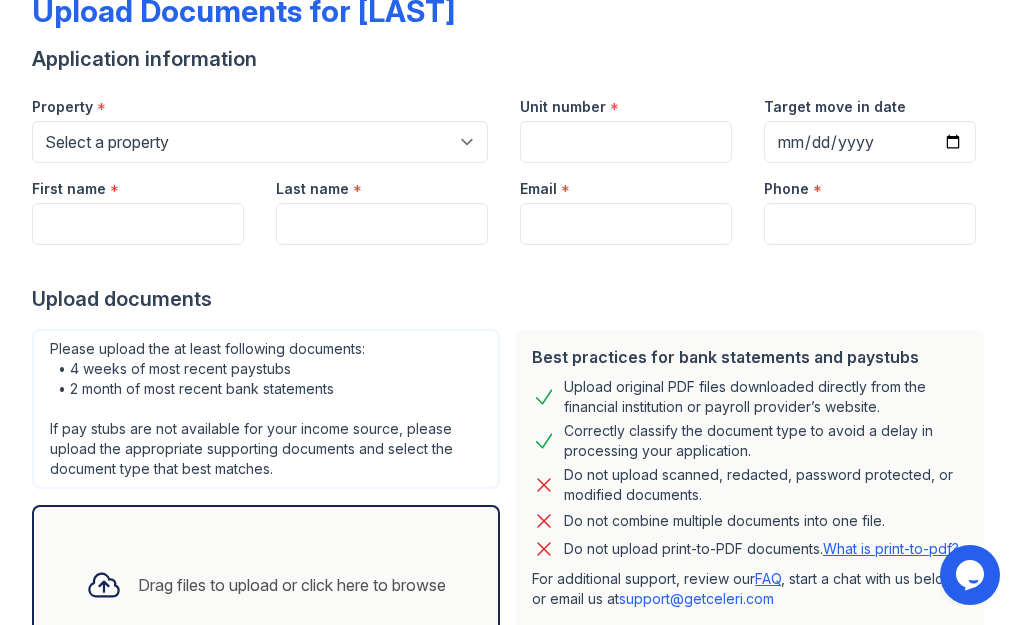 scroll, scrollTop: 0, scrollLeft: 0, axis: both 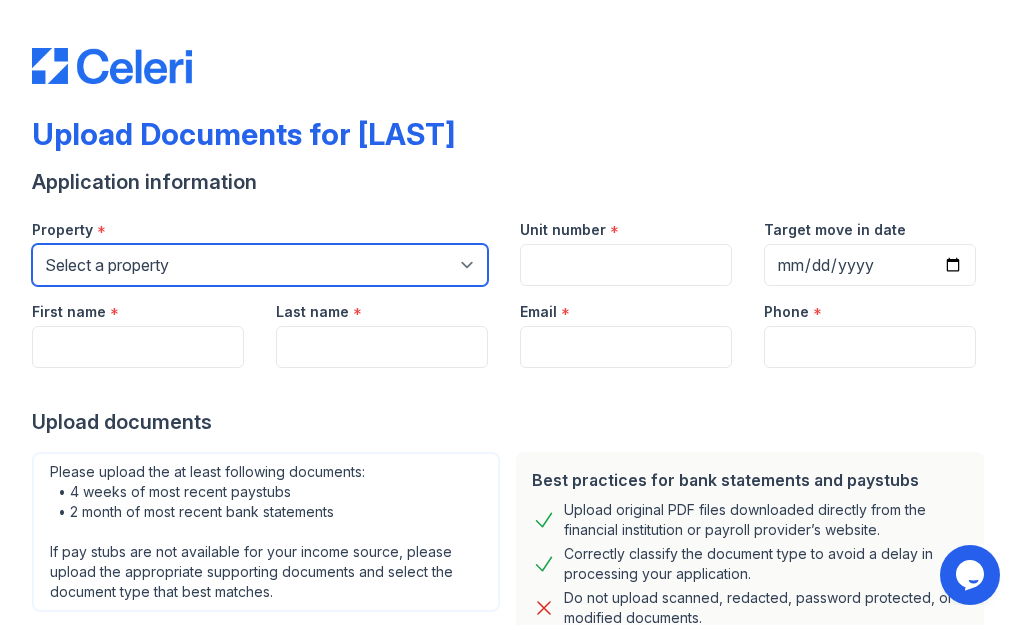 click on "Select a property
100 John
1264
90W
Chai
Marc
Ocean
Oskar
PLG
Sky" at bounding box center [260, 265] 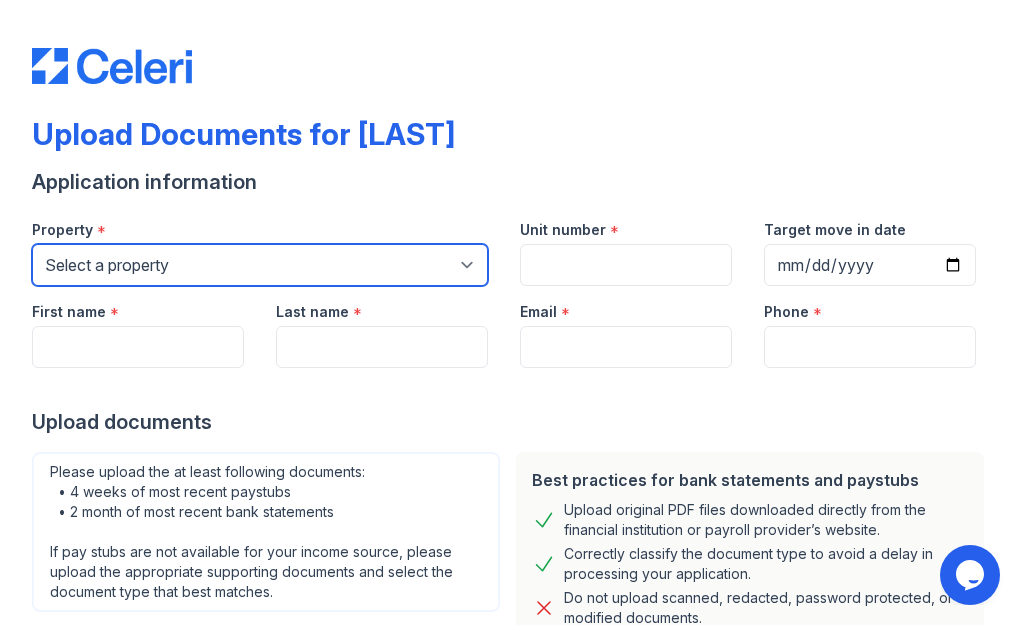 select on "129" 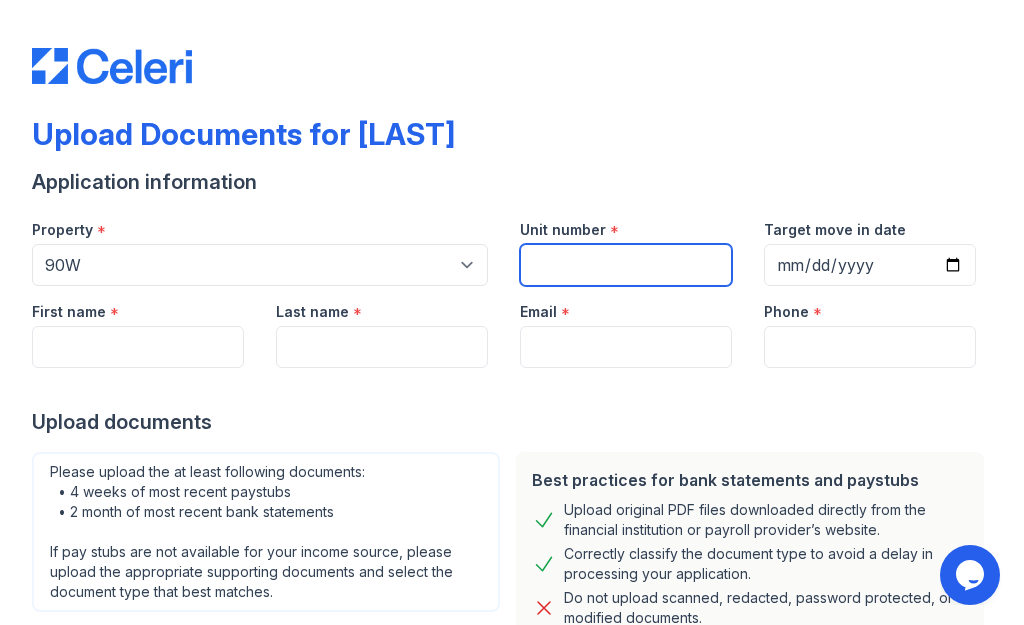 click on "Unit number" at bounding box center (626, 265) 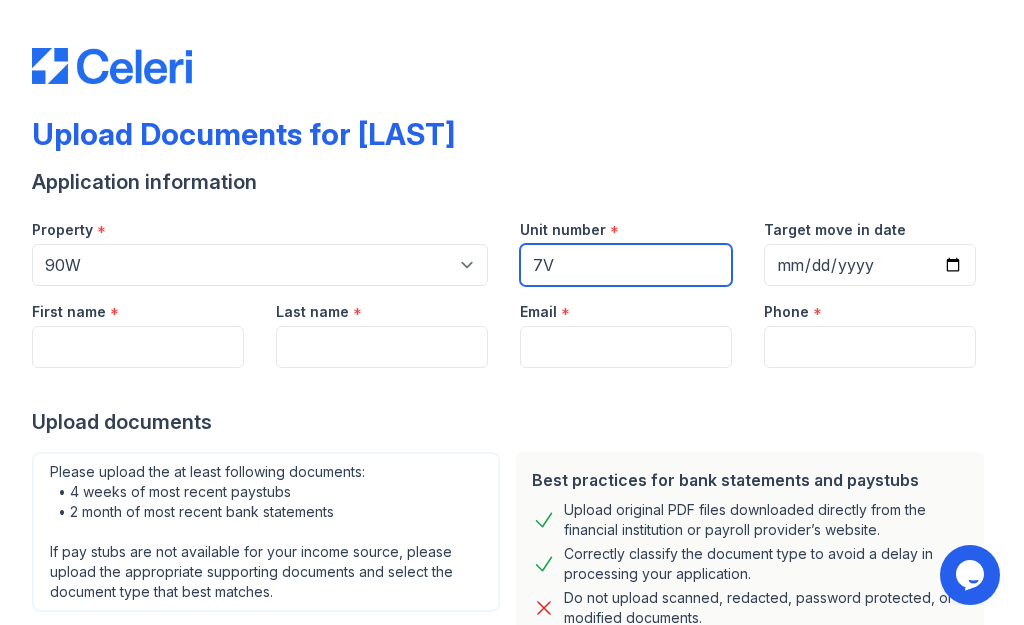 type on "7V" 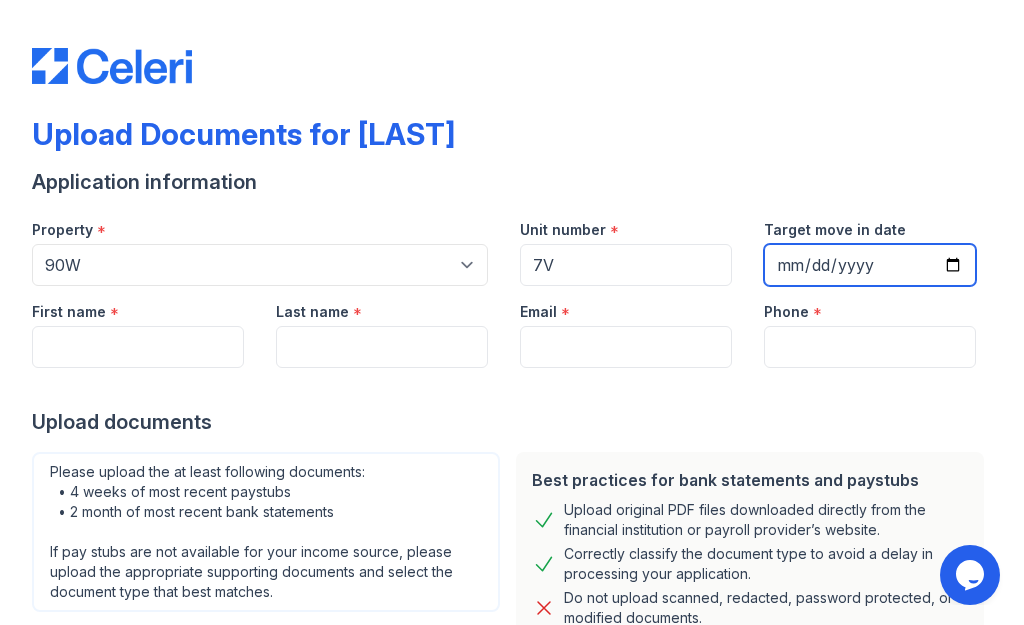 click on "Target move in date" at bounding box center [870, 265] 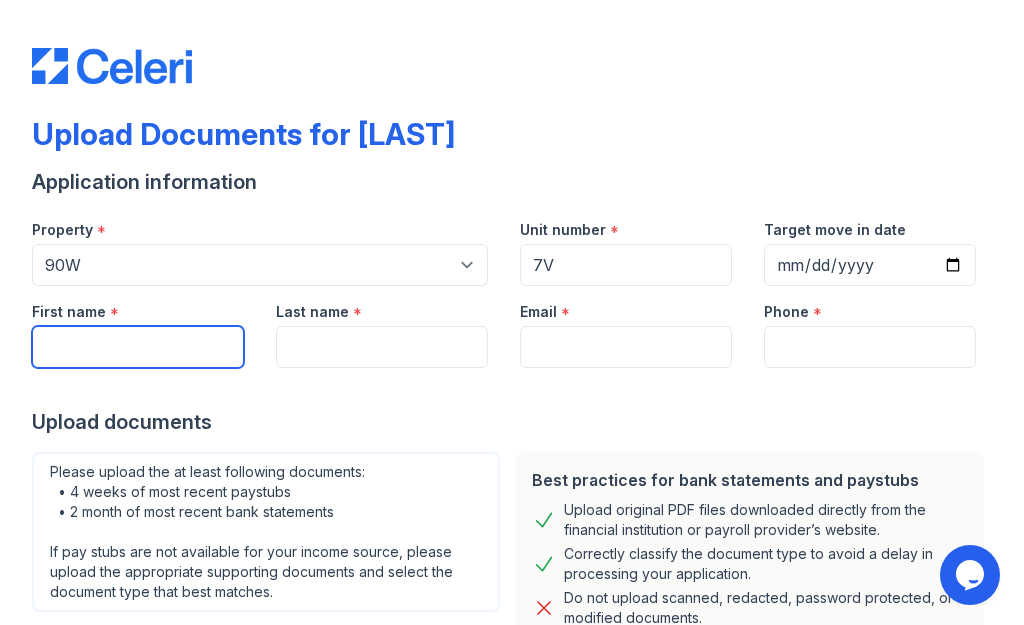 click on "First name" at bounding box center [138, 347] 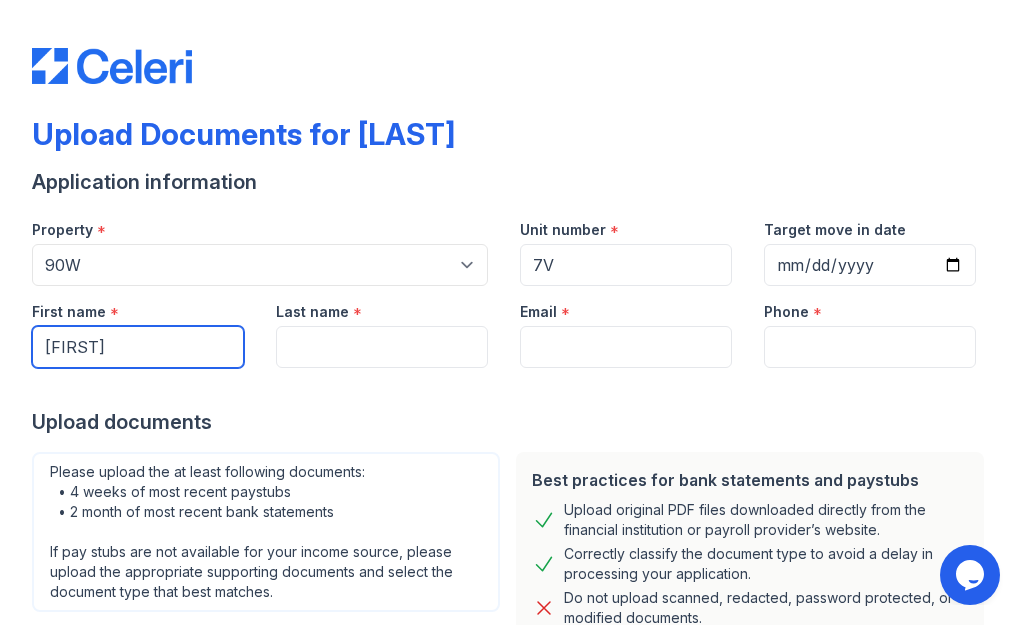 type on "[FIRST]" 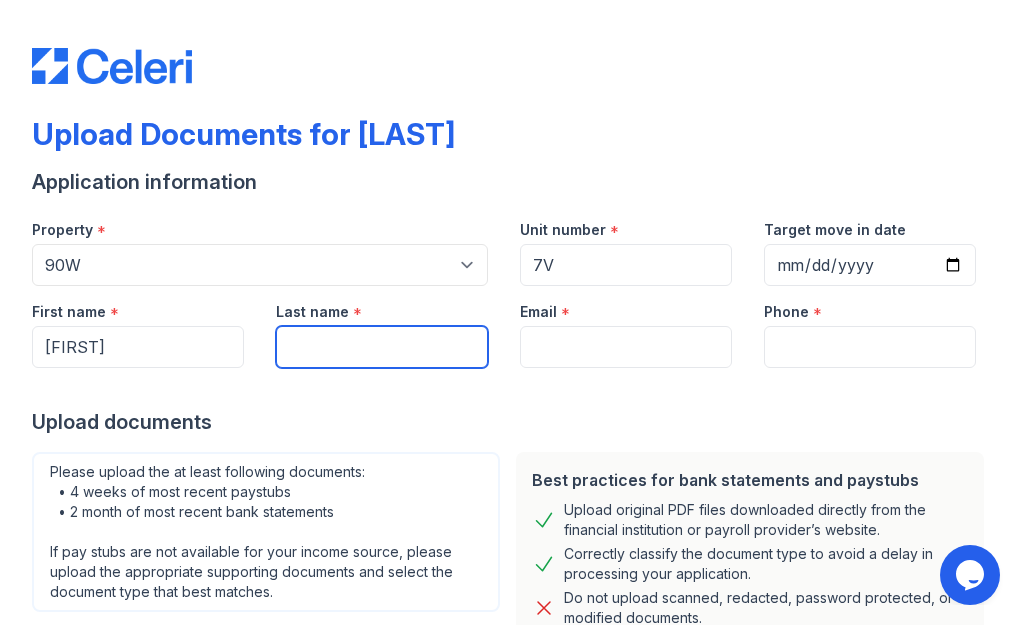 click on "Last name" at bounding box center (382, 347) 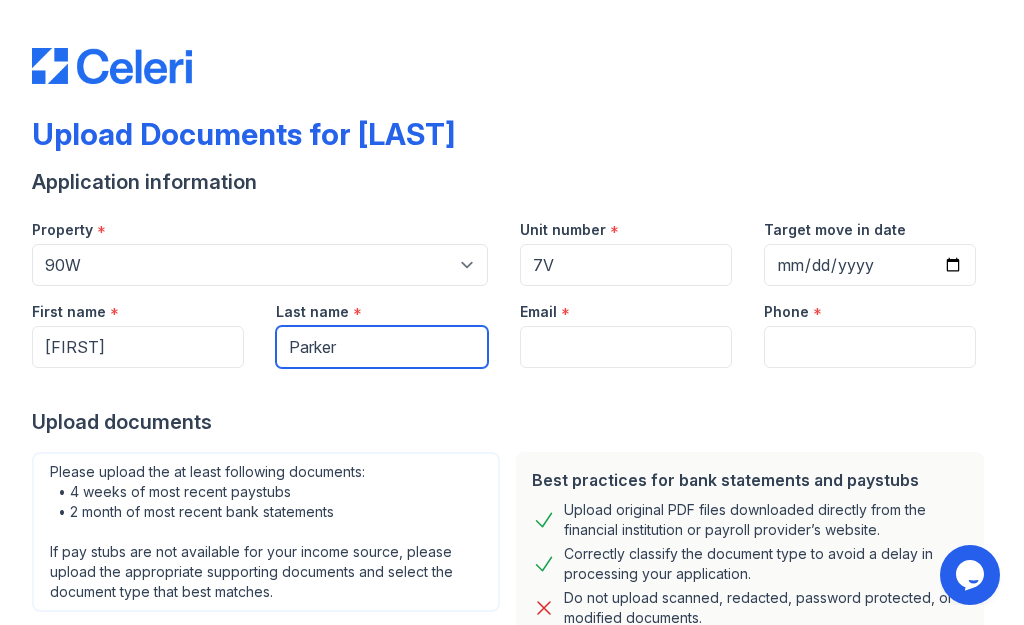 type on "Parker" 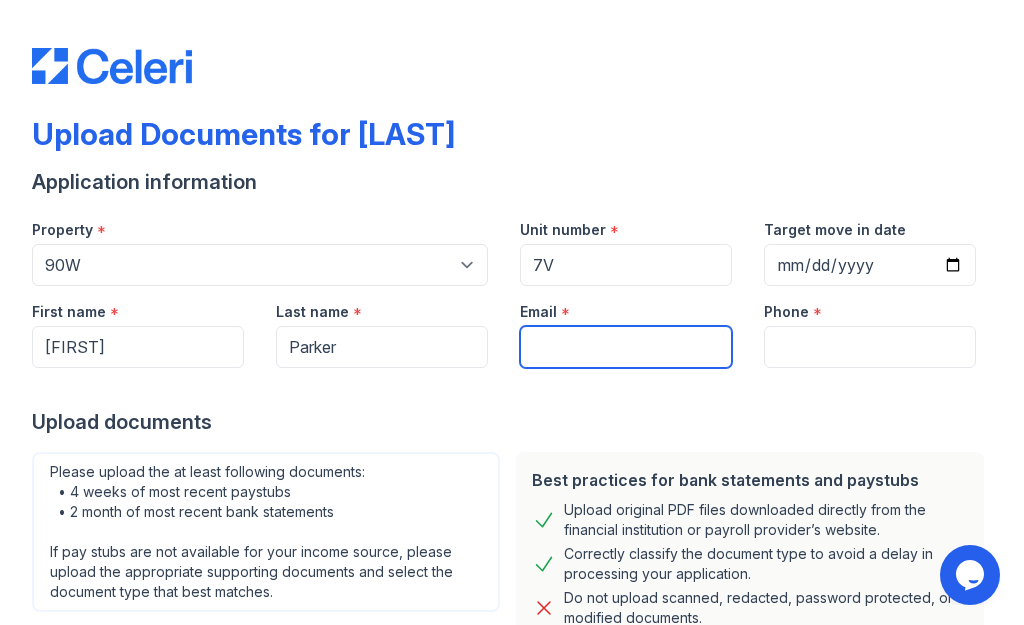 click on "Email" at bounding box center [626, 347] 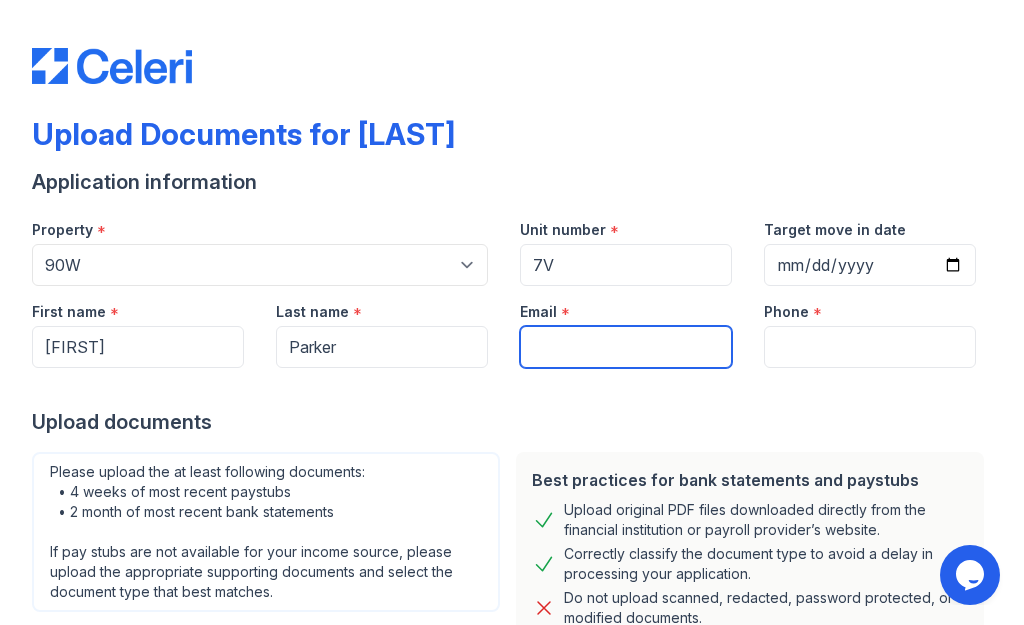 type on "[EMAIL]" 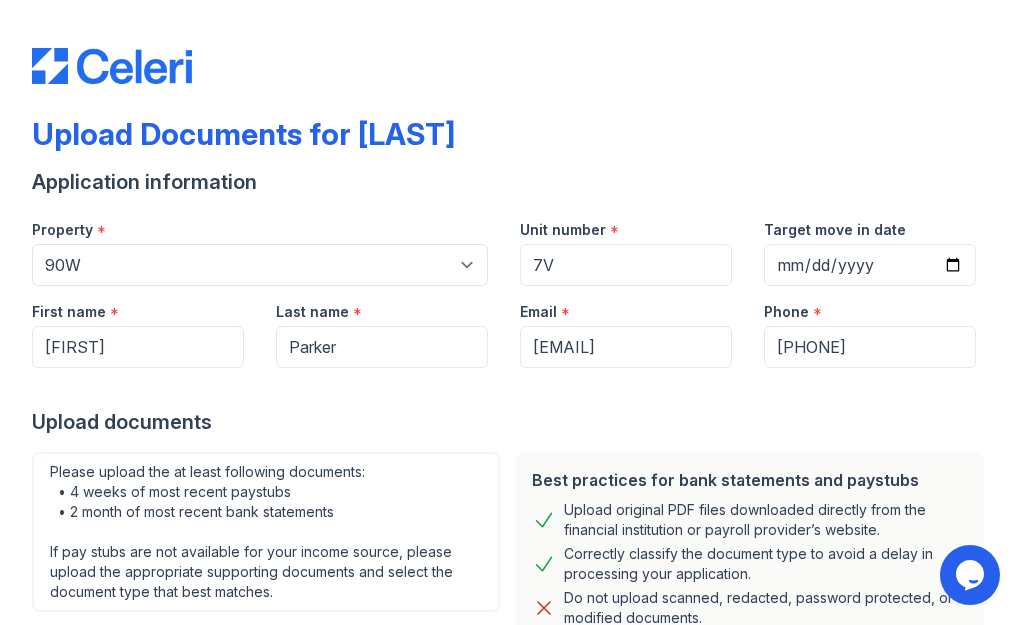 click on "Best practices for bank statements and paystubs
Upload original PDF files downloaded directly from the financial institution or payroll provider’s website.
Correctly classify the document type to avoid a delay in processing your application.
Do not upload scanned, redacted, password protected, or modified documents.
Do not combine multiple documents into one file.
Do not upload print-to-PDF documents.
What is print-to-pdf?
For additional support, review our
FAQ ,
start a chat with us below, or email us at
support@getceleri.com" at bounding box center (750, 620) 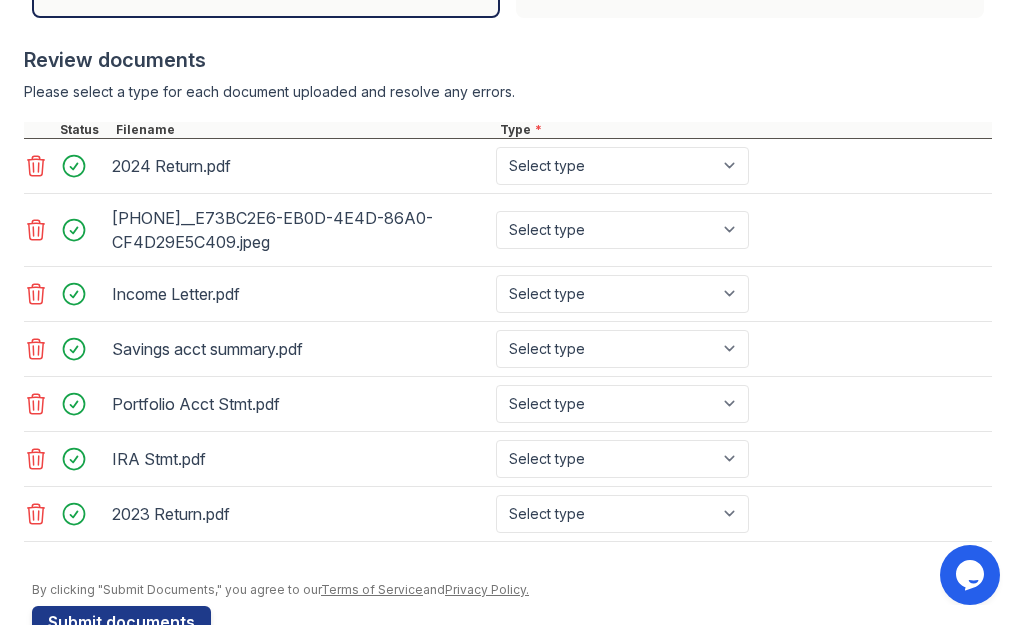 scroll, scrollTop: 823, scrollLeft: 0, axis: vertical 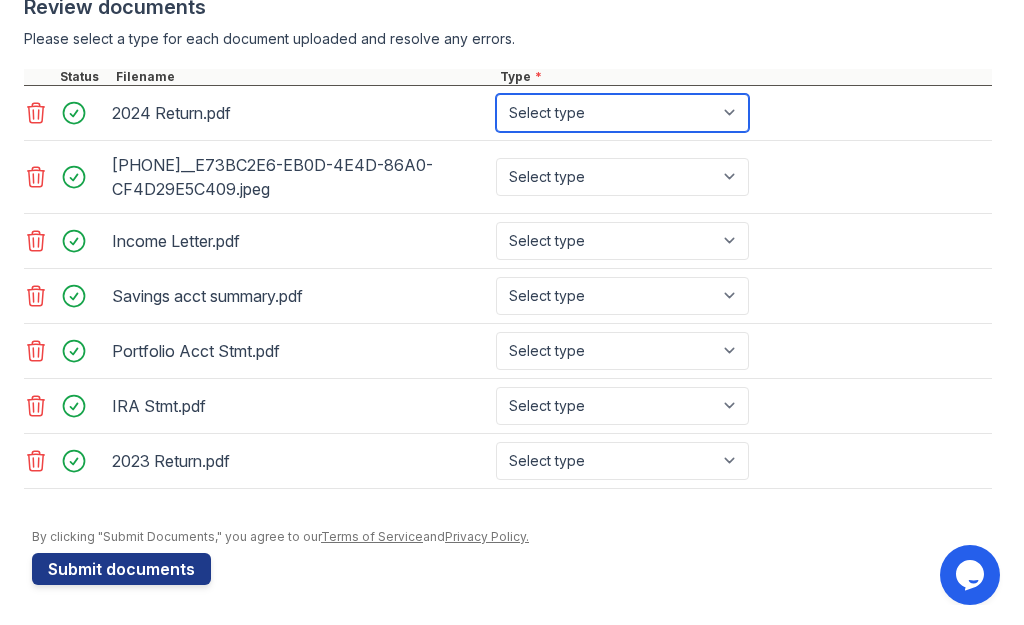 click on "Select type
Paystub
Bank Statement
Offer Letter
Tax Documents
Benefit Award Letter
Investment Account Statement
Other" at bounding box center (622, 113) 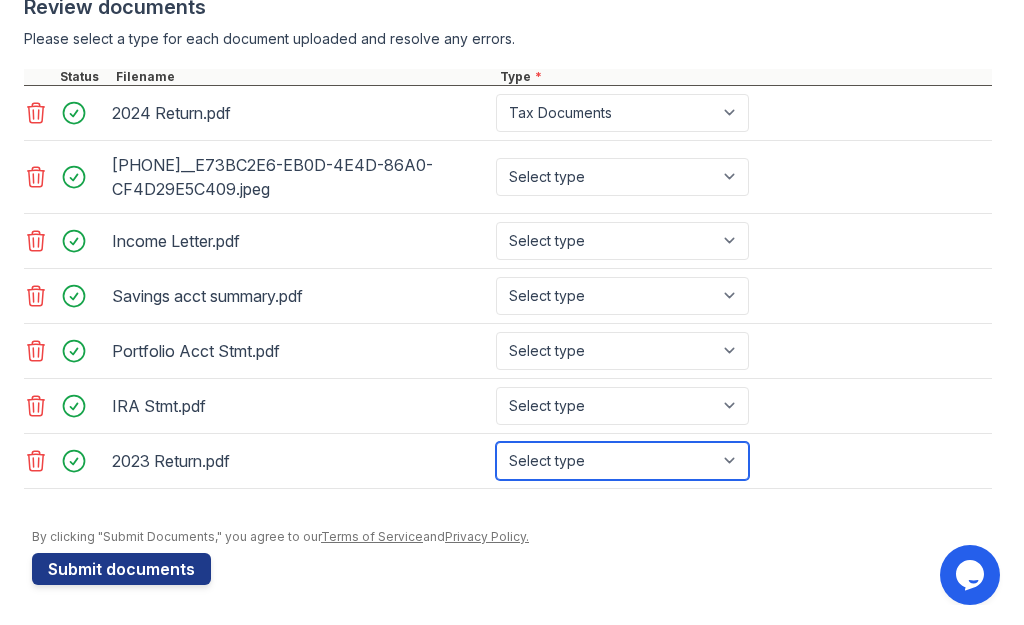 click on "Select type
Paystub
Bank Statement
Offer Letter
Tax Documents
Benefit Award Letter
Investment Account Statement
Other" at bounding box center (622, 461) 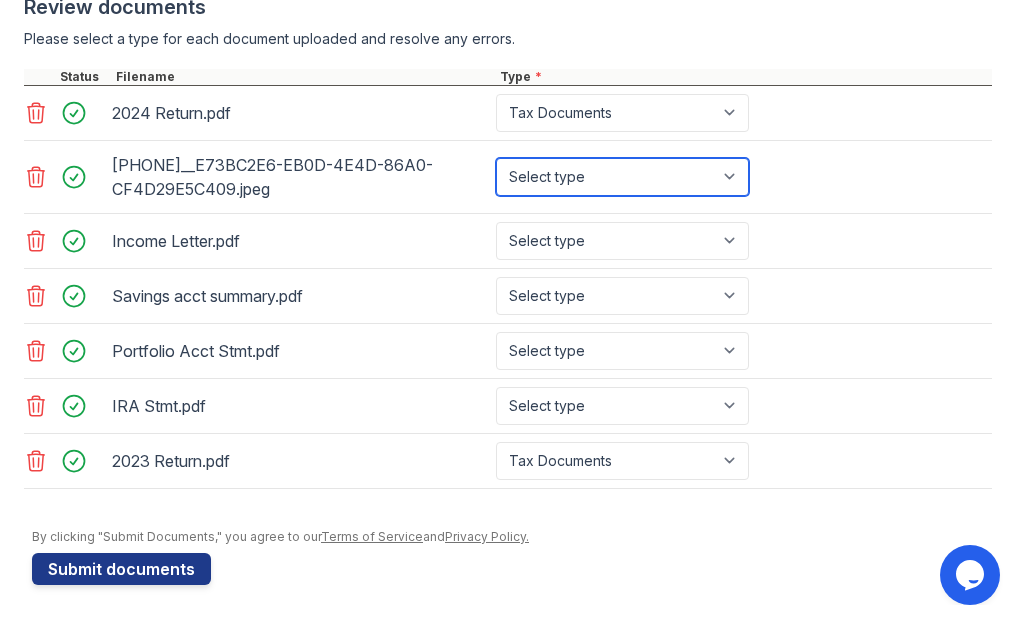 click on "Select type
Paystub
Bank Statement
Offer Letter
Tax Documents
Benefit Award Letter
Investment Account Statement
Other" at bounding box center [622, 177] 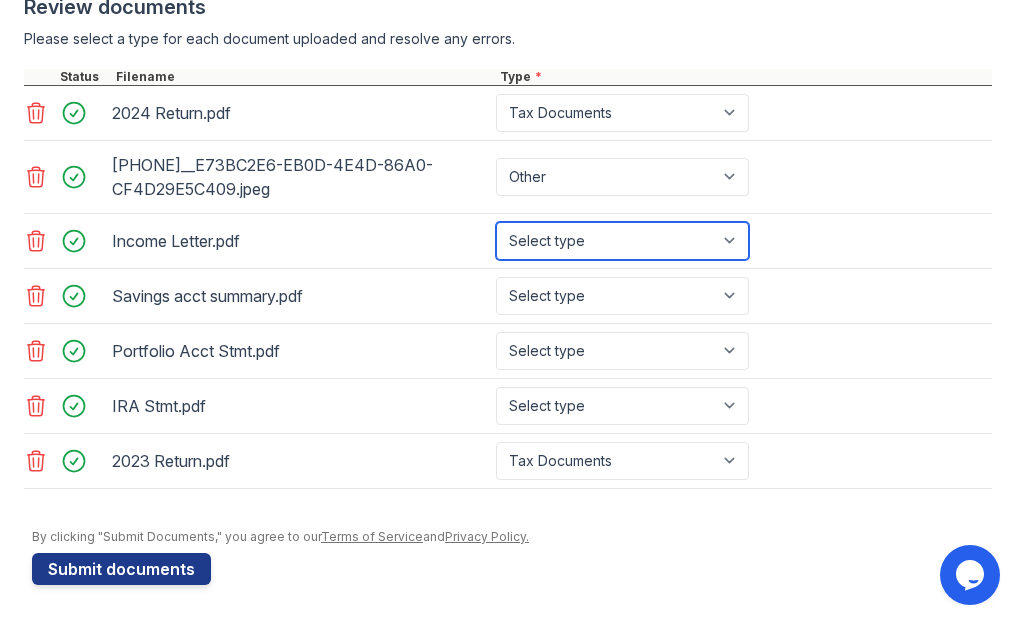 click on "Select type
Paystub
Bank Statement
Offer Letter
Tax Documents
Benefit Award Letter
Investment Account Statement
Other" at bounding box center (622, 241) 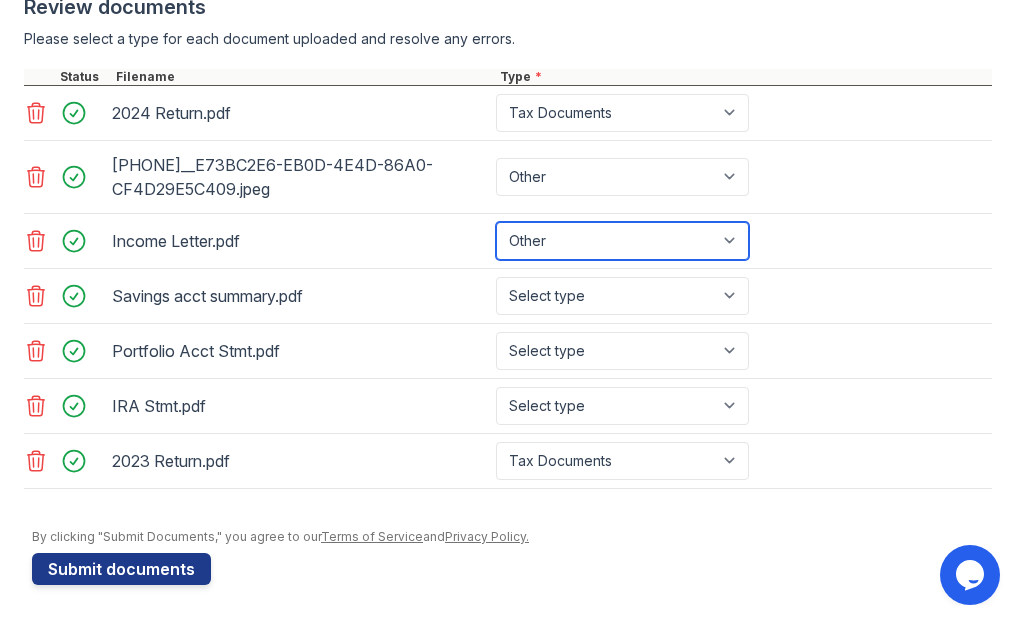 click on "Select type
Paystub
Bank Statement
Offer Letter
Tax Documents
Benefit Award Letter
Investment Account Statement
Other" at bounding box center [622, 241] 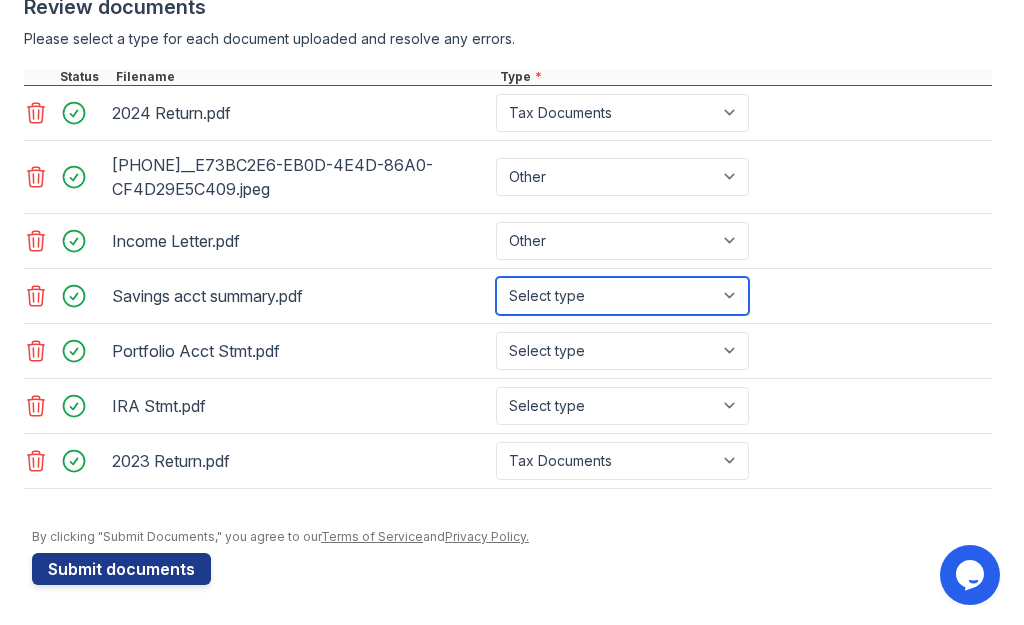 click on "Select type
Paystub
Bank Statement
Offer Letter
Tax Documents
Benefit Award Letter
Investment Account Statement
Other" at bounding box center [622, 296] 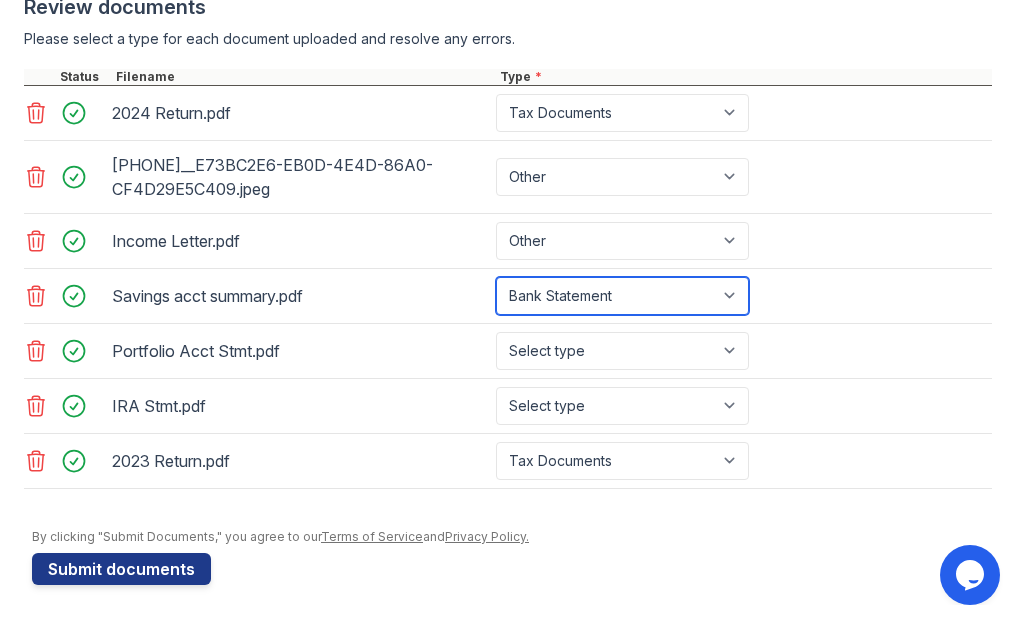 click on "Select type
Paystub
Bank Statement
Offer Letter
Tax Documents
Benefit Award Letter
Investment Account Statement
Other" at bounding box center [622, 296] 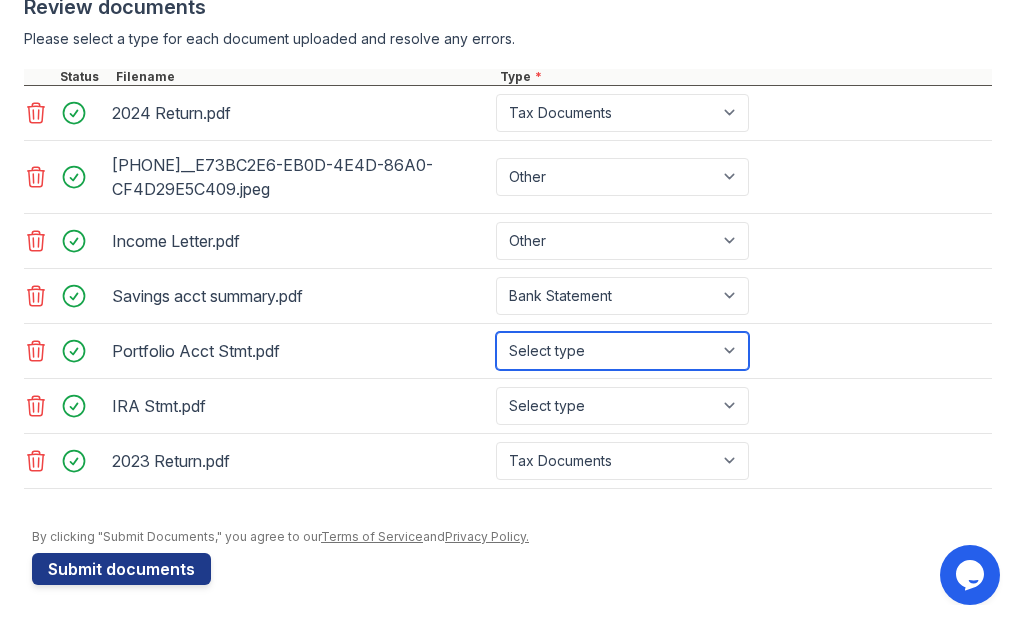 click on "Select type
Paystub
Bank Statement
Offer Letter
Tax Documents
Benefit Award Letter
Investment Account Statement
Other" at bounding box center [622, 351] 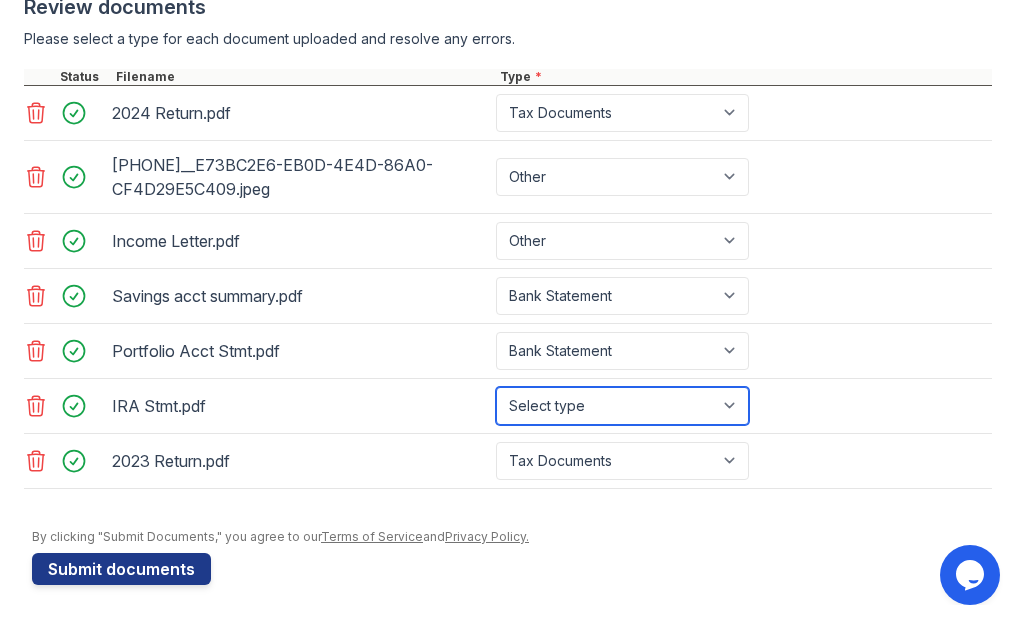 click on "Select type
Paystub
Bank Statement
Offer Letter
Tax Documents
Benefit Award Letter
Investment Account Statement
Other" at bounding box center [622, 406] 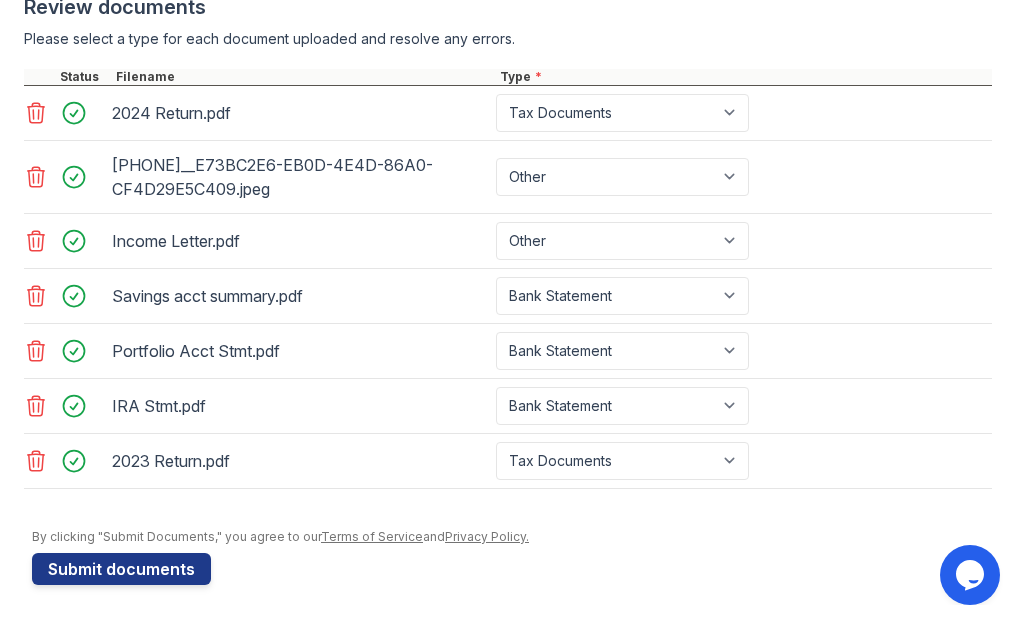 click on "Application information
Property
*
Select a property
100 [STREET]
1264
90W
Chai
Marc
Ocean
Oskar
PLG
Sky
Unit number
*
7V
Target move in date
[DATE]
First name
*
[FIRST]
Last name
*
[LAST]
Email
*
[EMAIL]
Phone
*
[PHONE]
Upload documents
Best practices for bank statements and paystubs
Upload original PDF files downloaded directly from the financial institution or payroll provider’s website.
Correctly classify the document type to avoid a delay in processing your application.
Do not upload scanned, redacted, password protected, or modified documents.
Do not combine multiple documents into one file.
Do not upload print-to-PDF documents.
What is print-to-pdf?
For additional support, review our
FAQ" at bounding box center (512, -35) 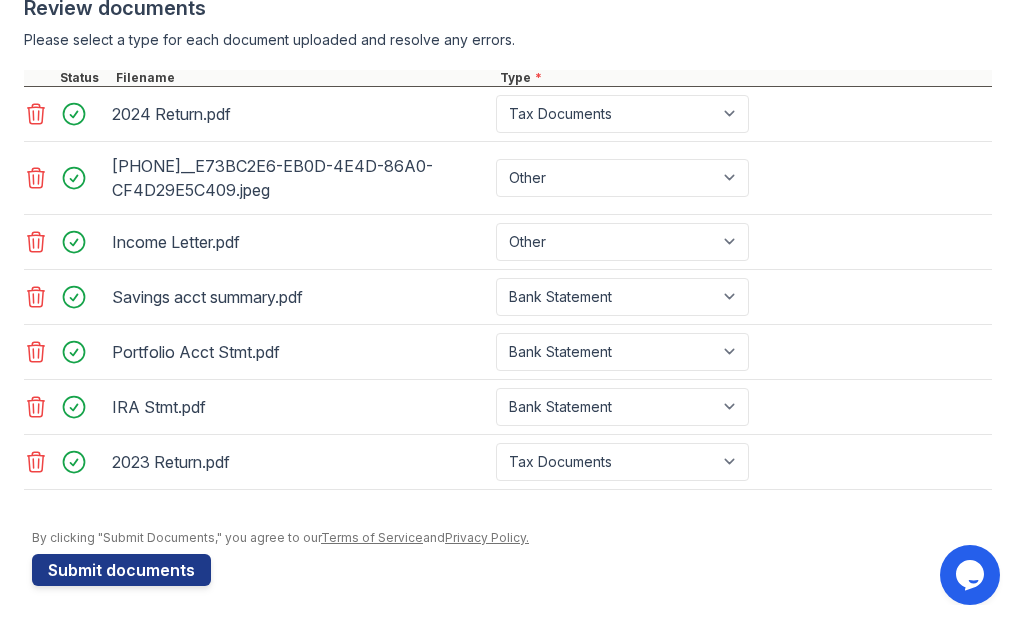 scroll, scrollTop: 823, scrollLeft: 0, axis: vertical 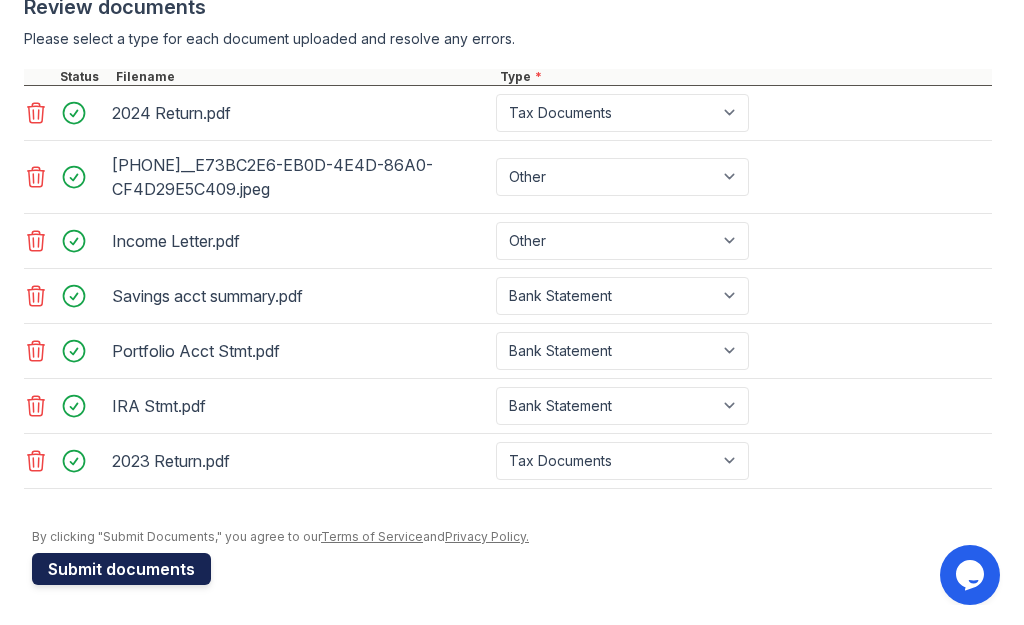 click on "Submit documents" at bounding box center (121, 569) 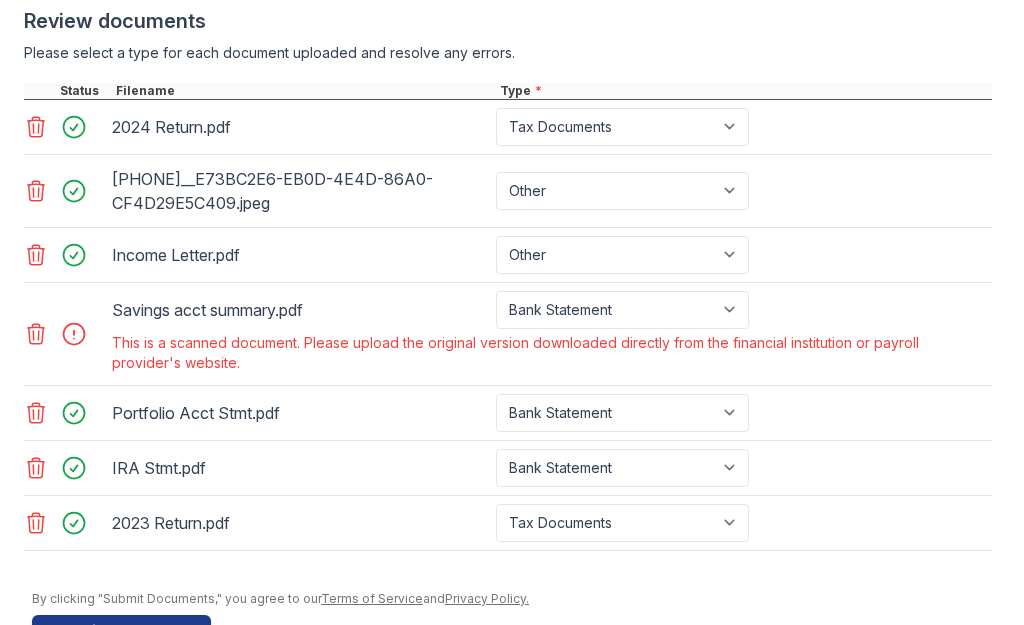 scroll, scrollTop: 900, scrollLeft: 0, axis: vertical 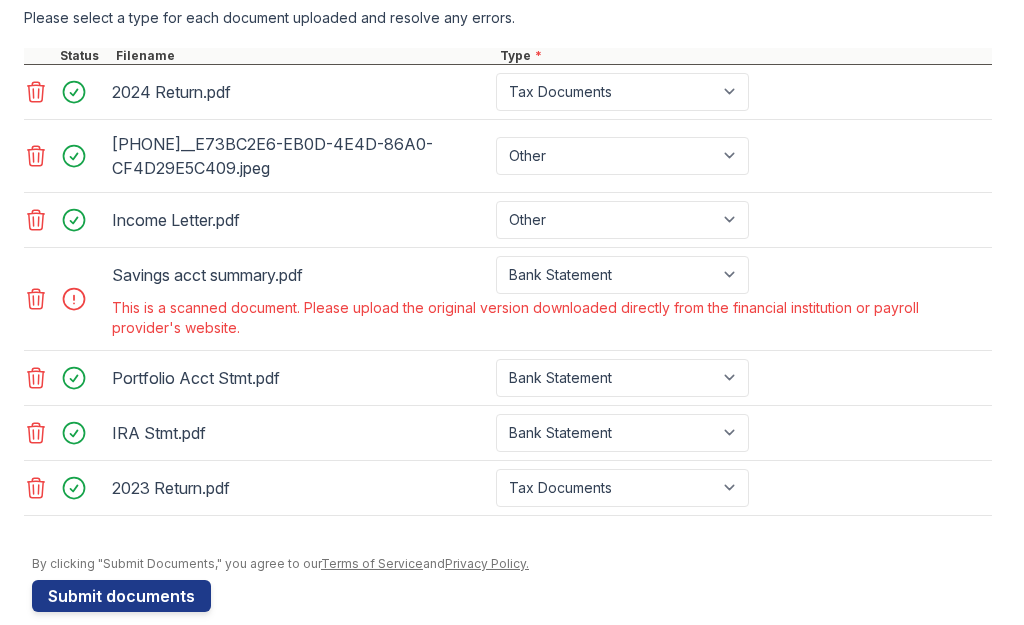click 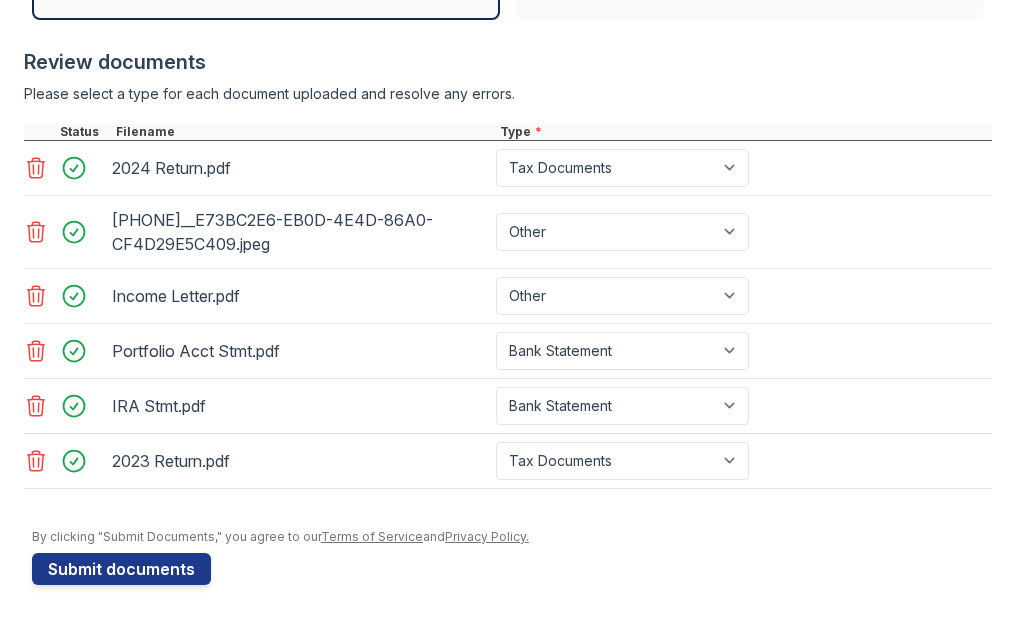scroll, scrollTop: 824, scrollLeft: 0, axis: vertical 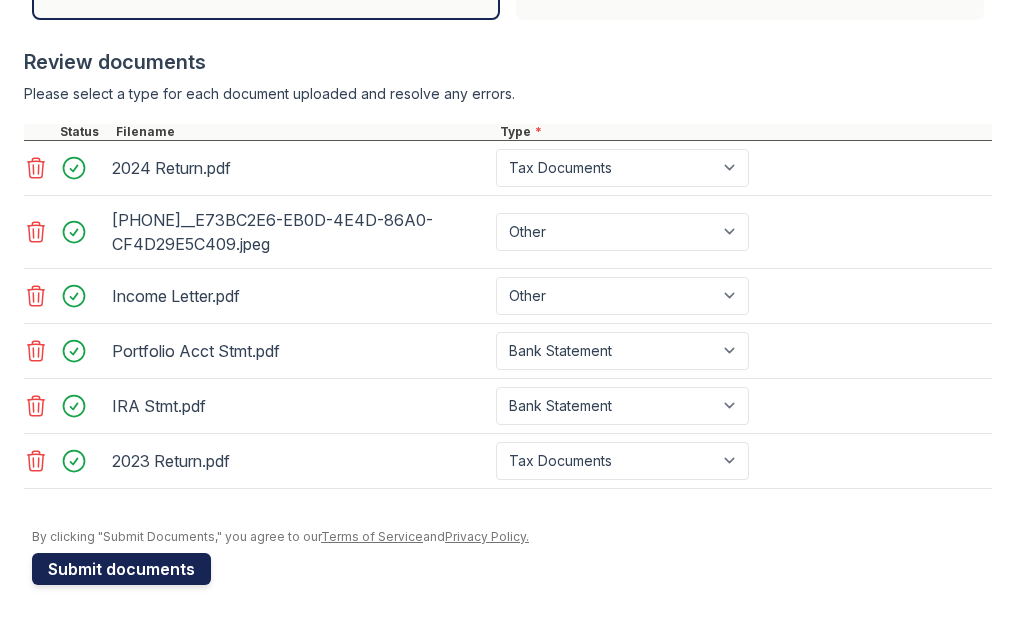 click on "Submit documents" at bounding box center [121, 569] 